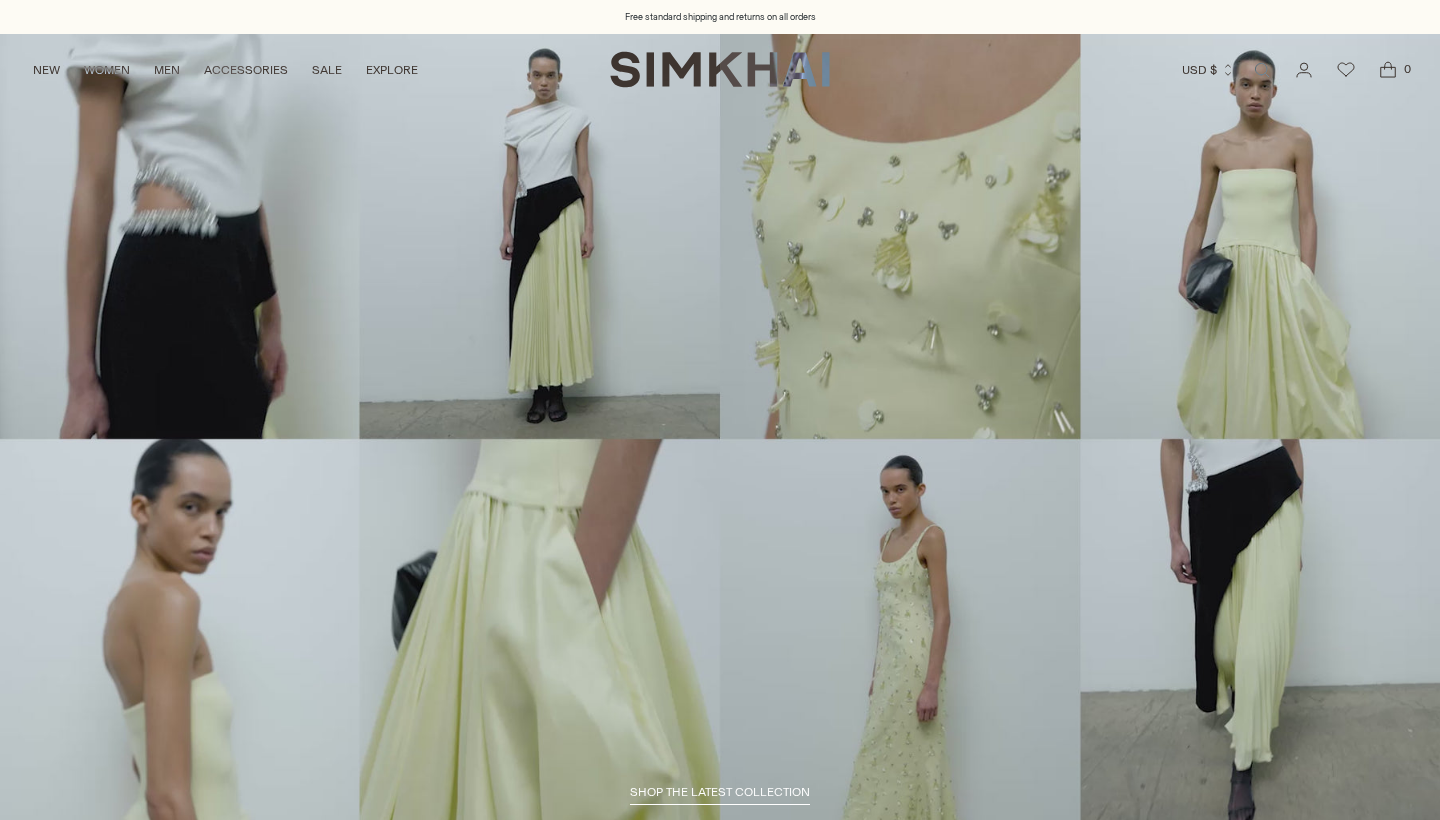 scroll, scrollTop: 0, scrollLeft: 0, axis: both 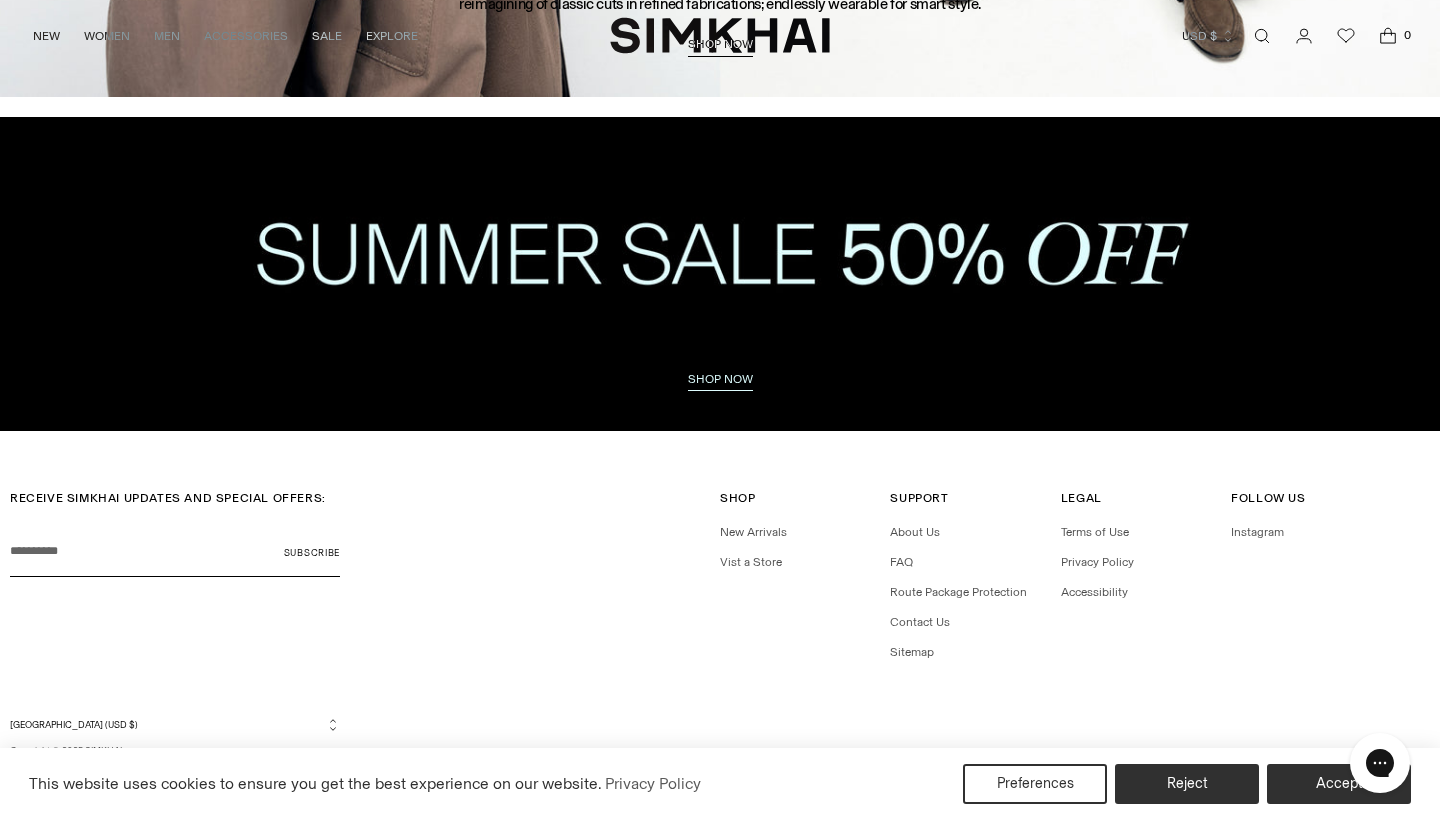 click on "Chat with us" at bounding box center [1380, 763] 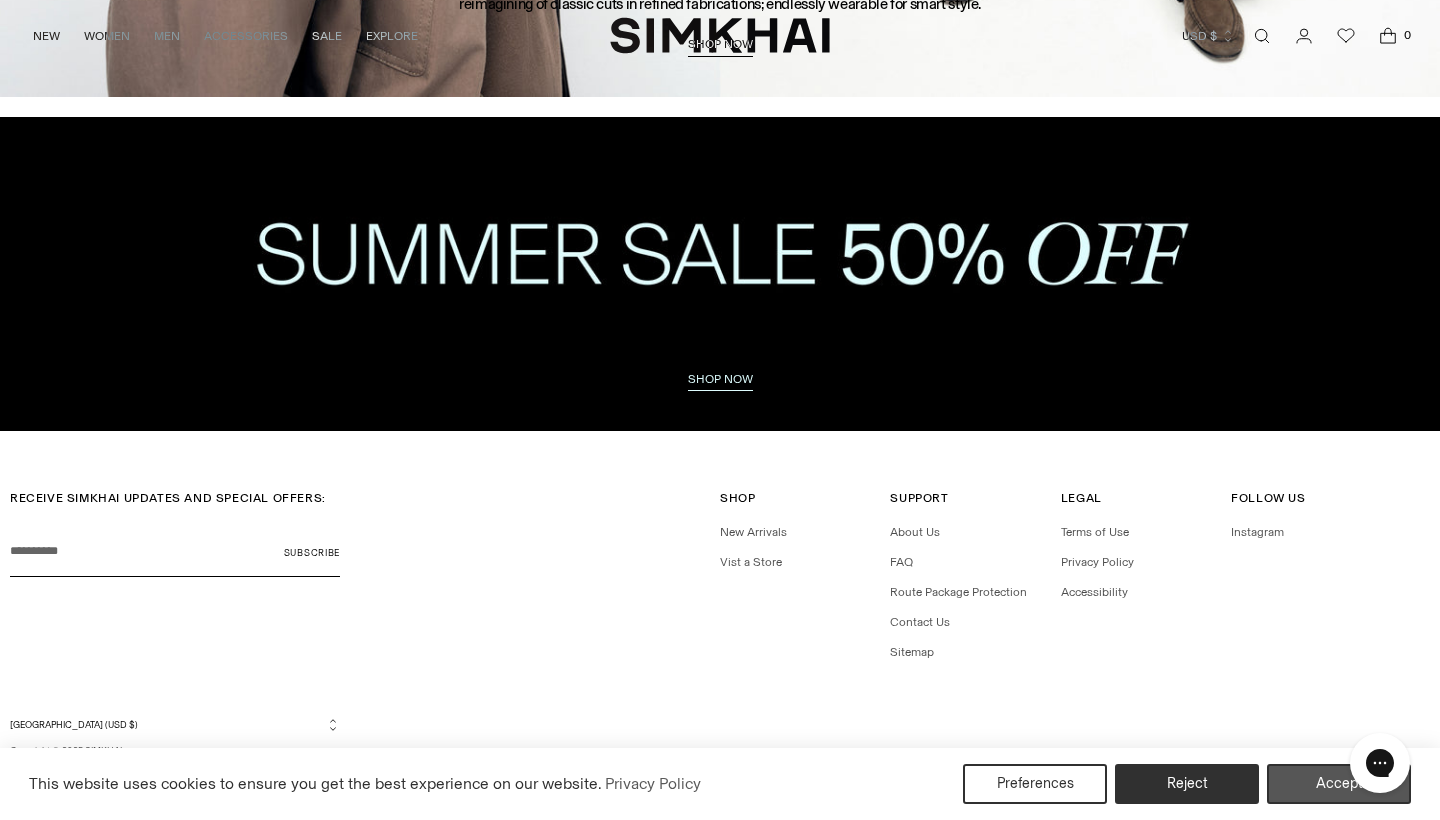click on "Accept" at bounding box center (1339, 784) 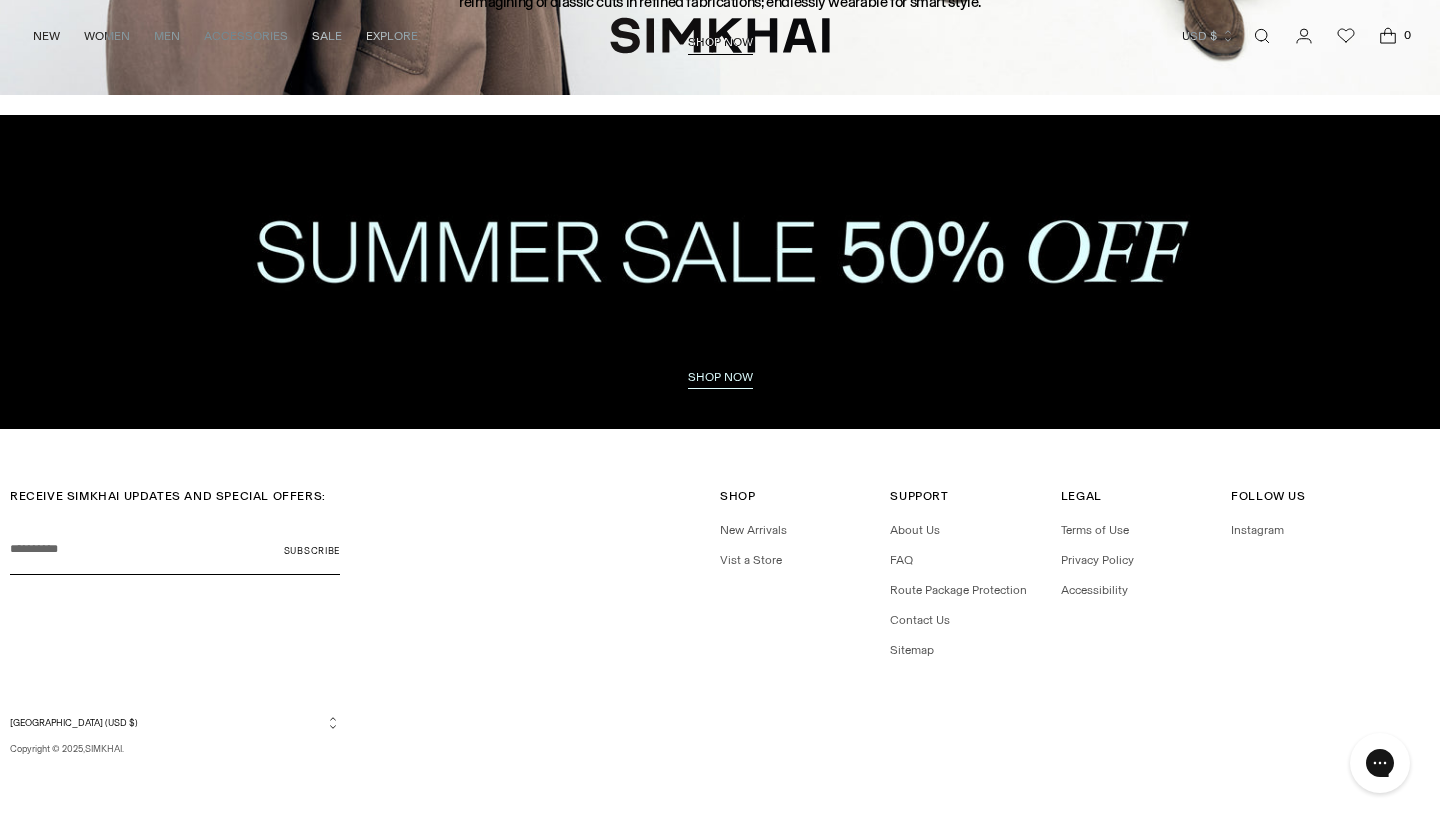 scroll, scrollTop: 4832, scrollLeft: 0, axis: vertical 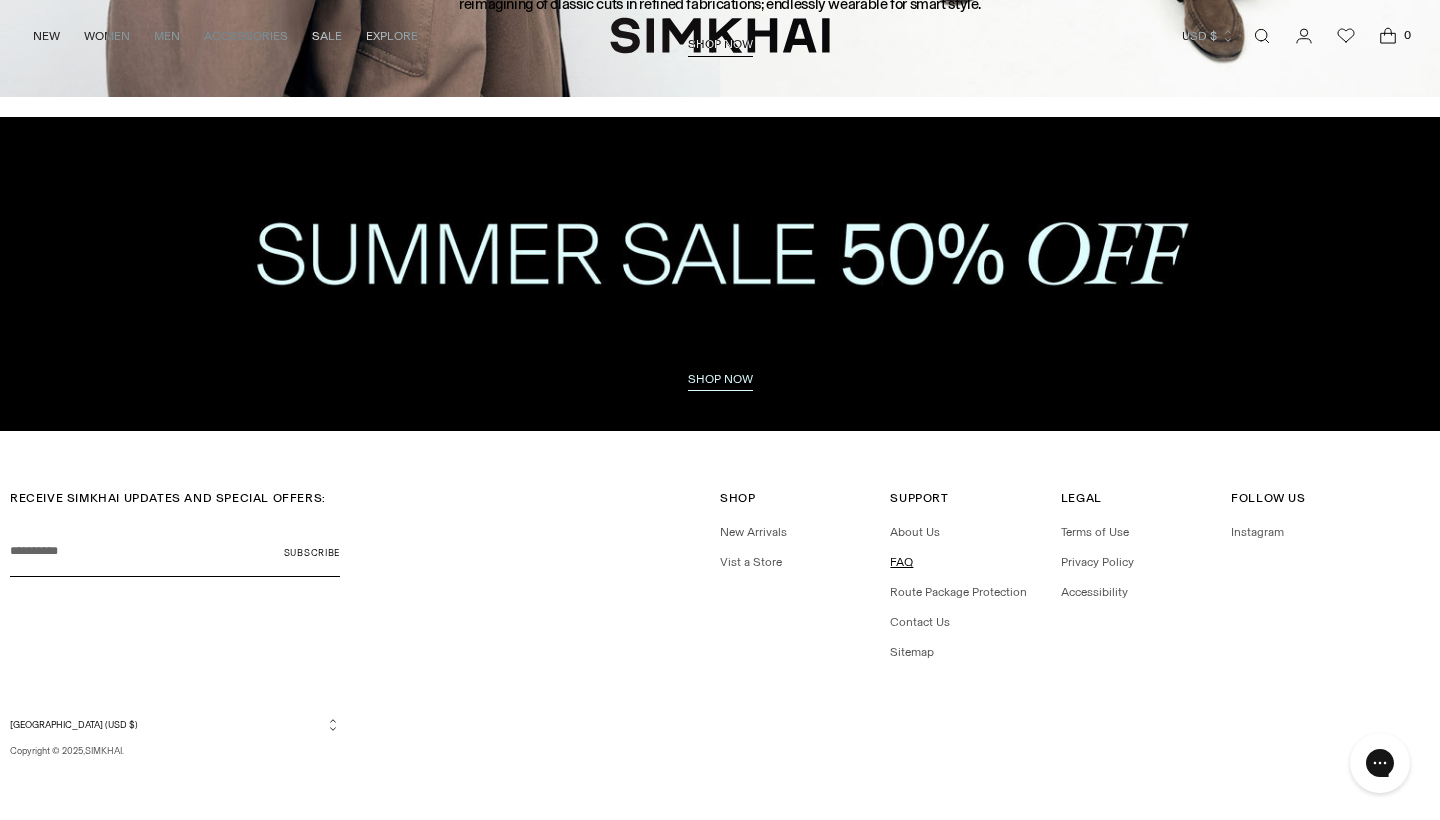 click on "FAQ" at bounding box center (901, 562) 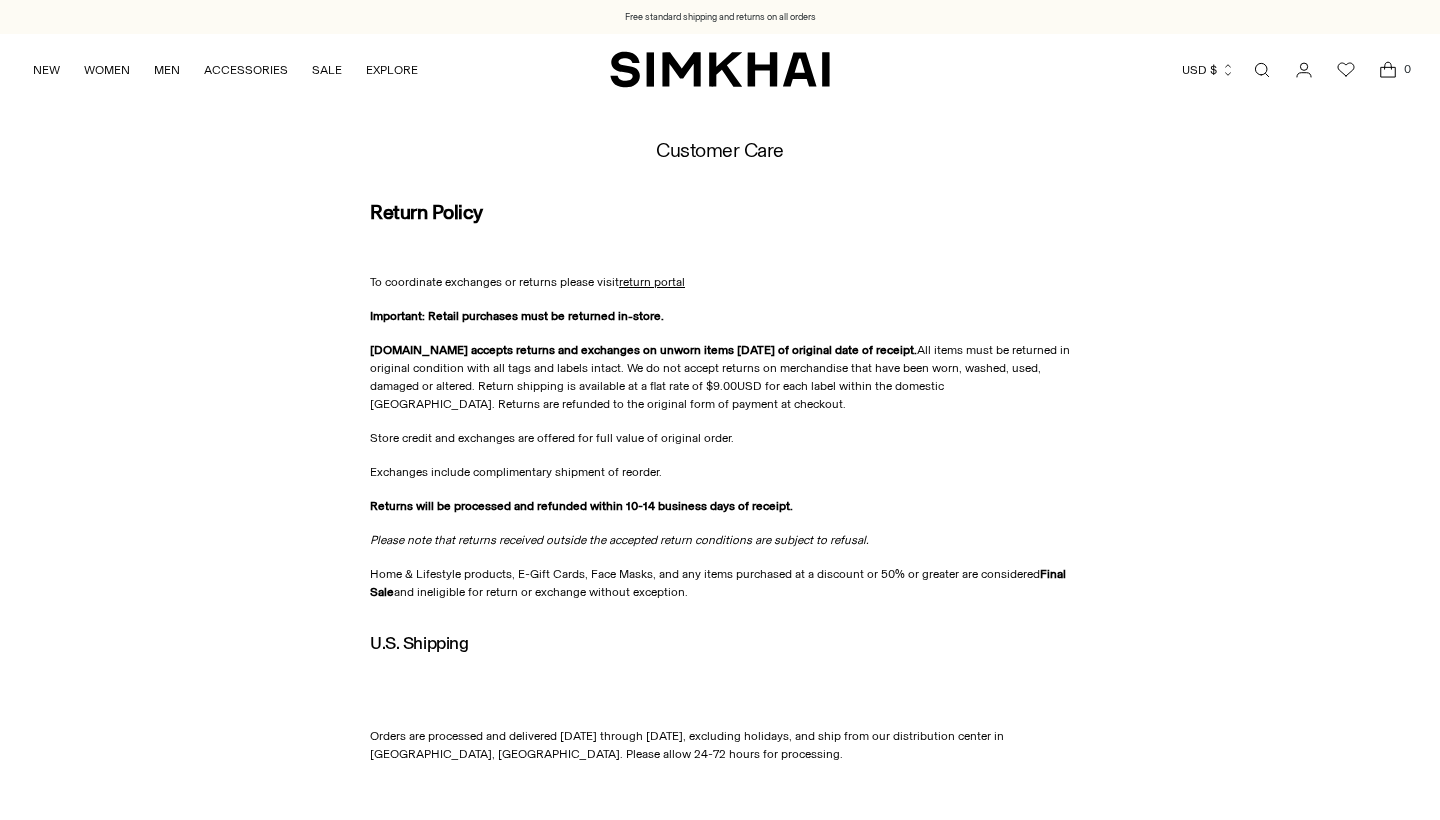 scroll, scrollTop: 0, scrollLeft: 0, axis: both 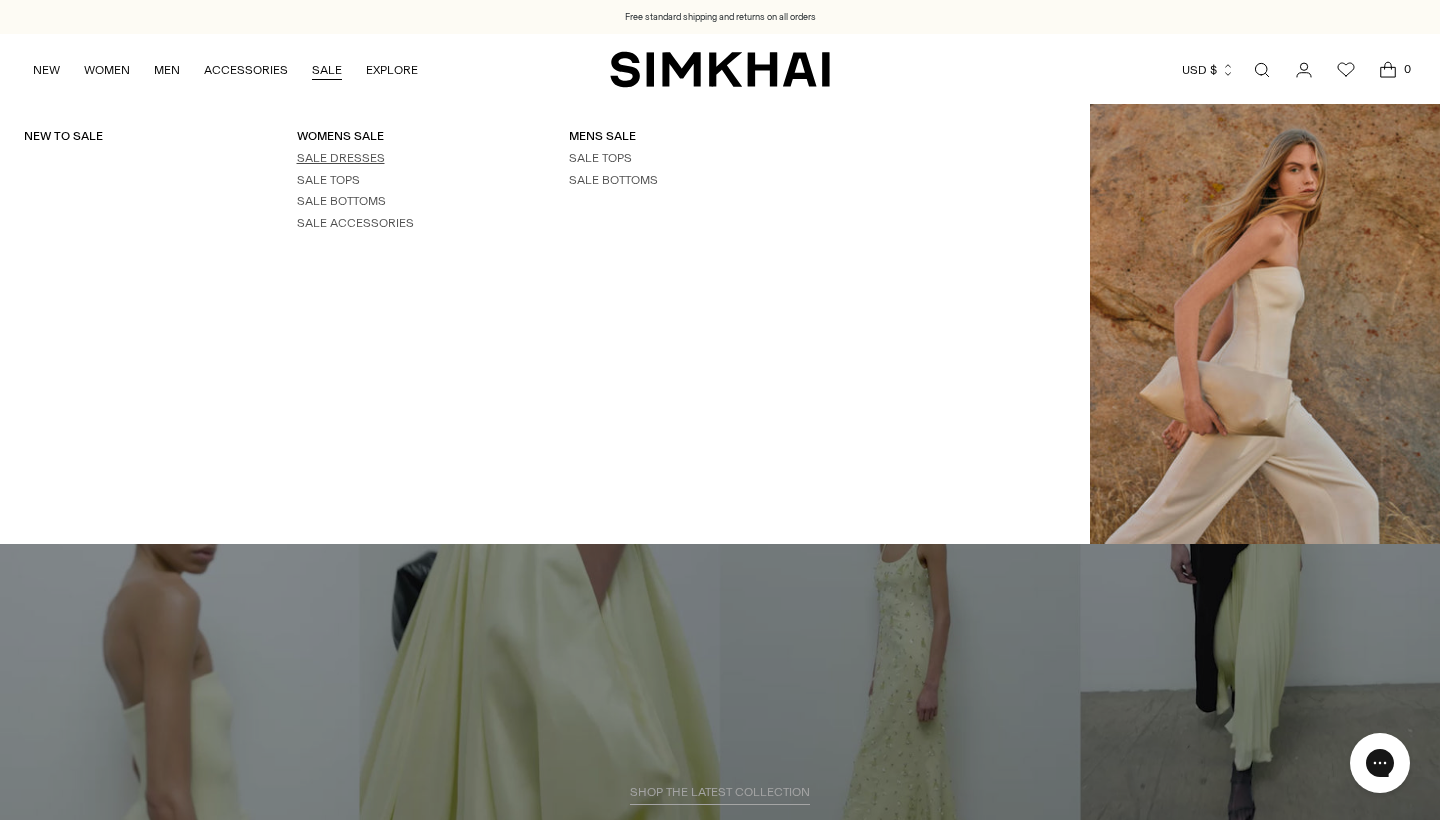 click on "SALE DRESSES" at bounding box center (341, 158) 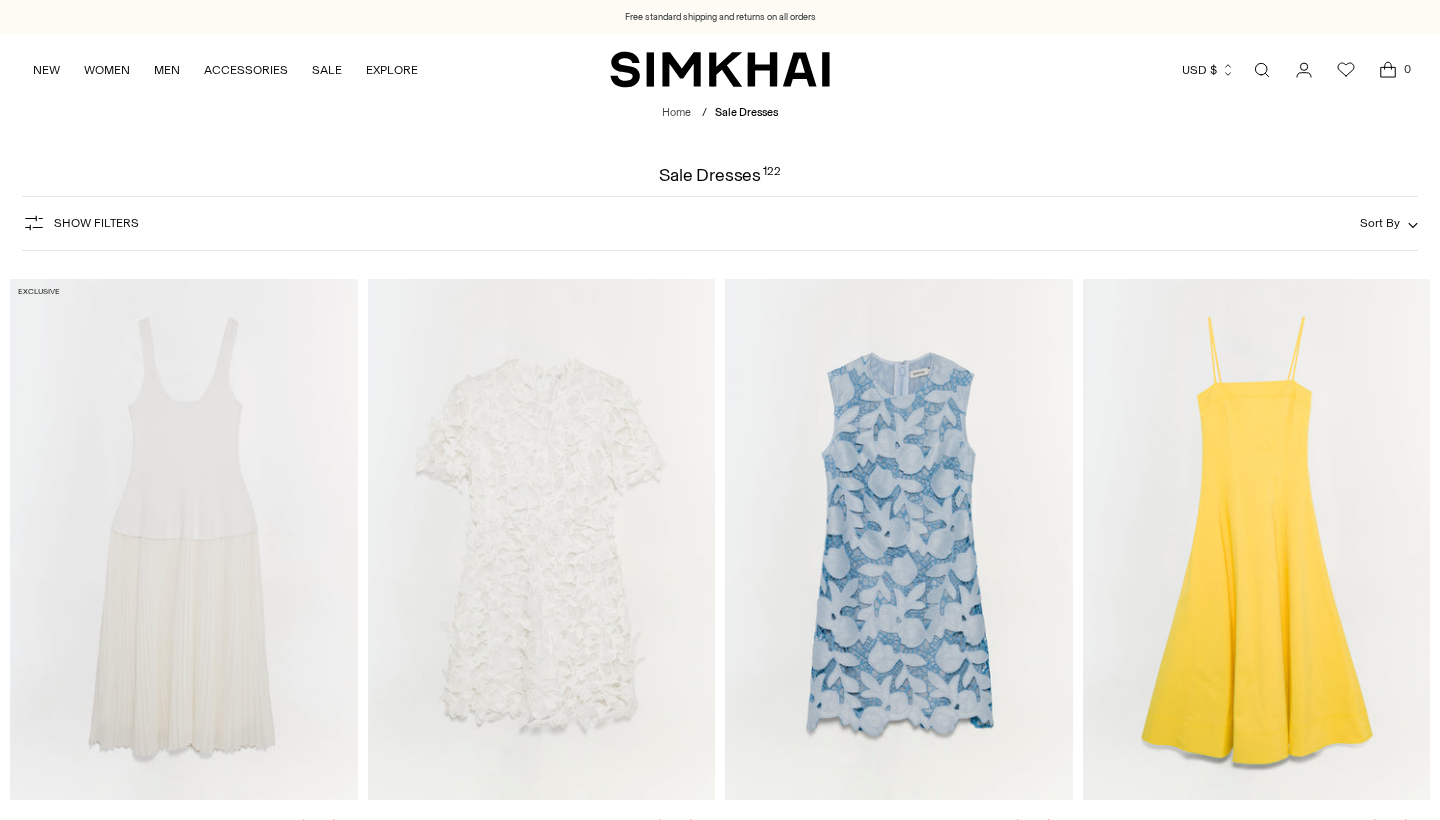 scroll, scrollTop: 0, scrollLeft: 0, axis: both 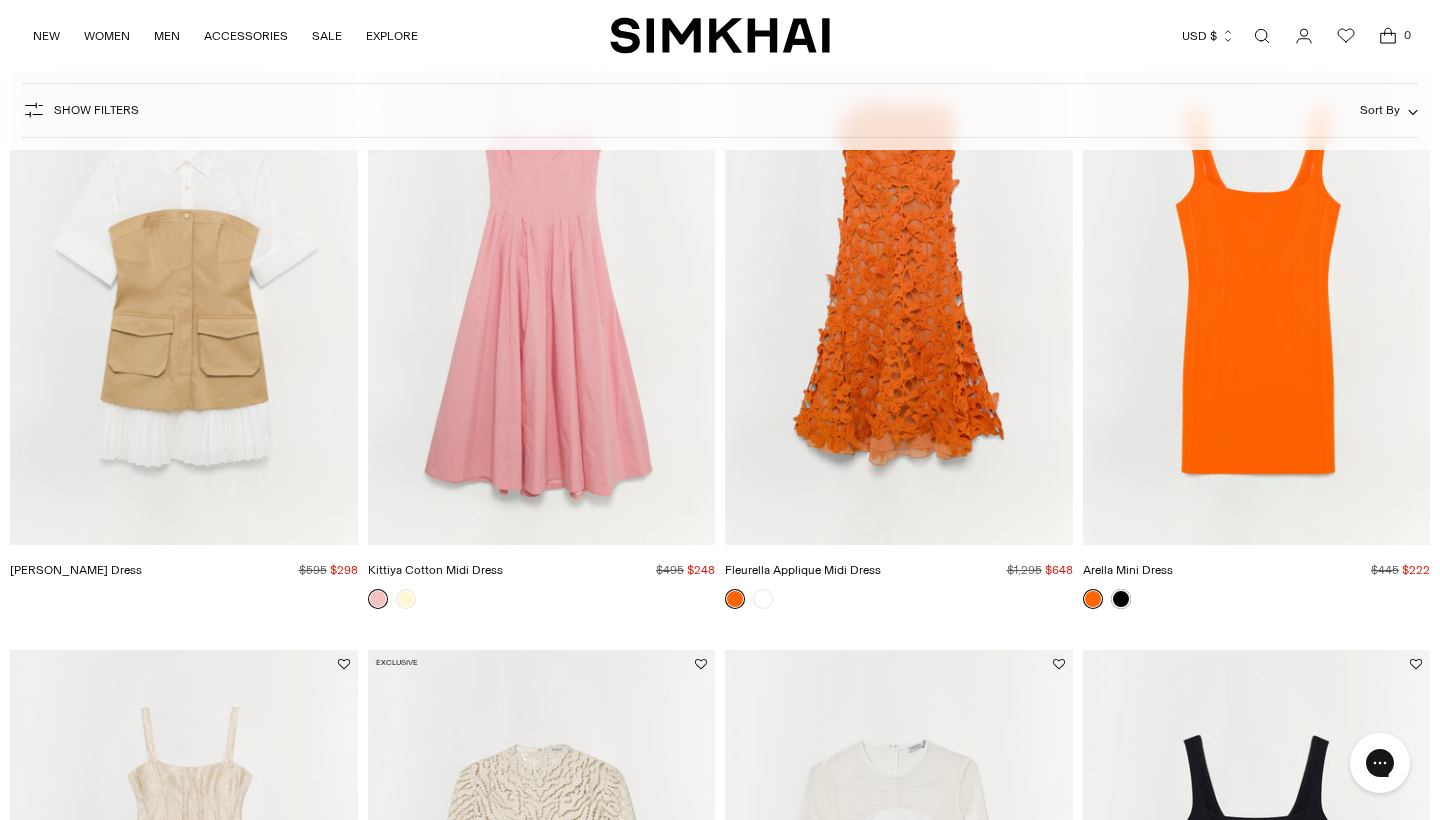 click at bounding box center [0, 0] 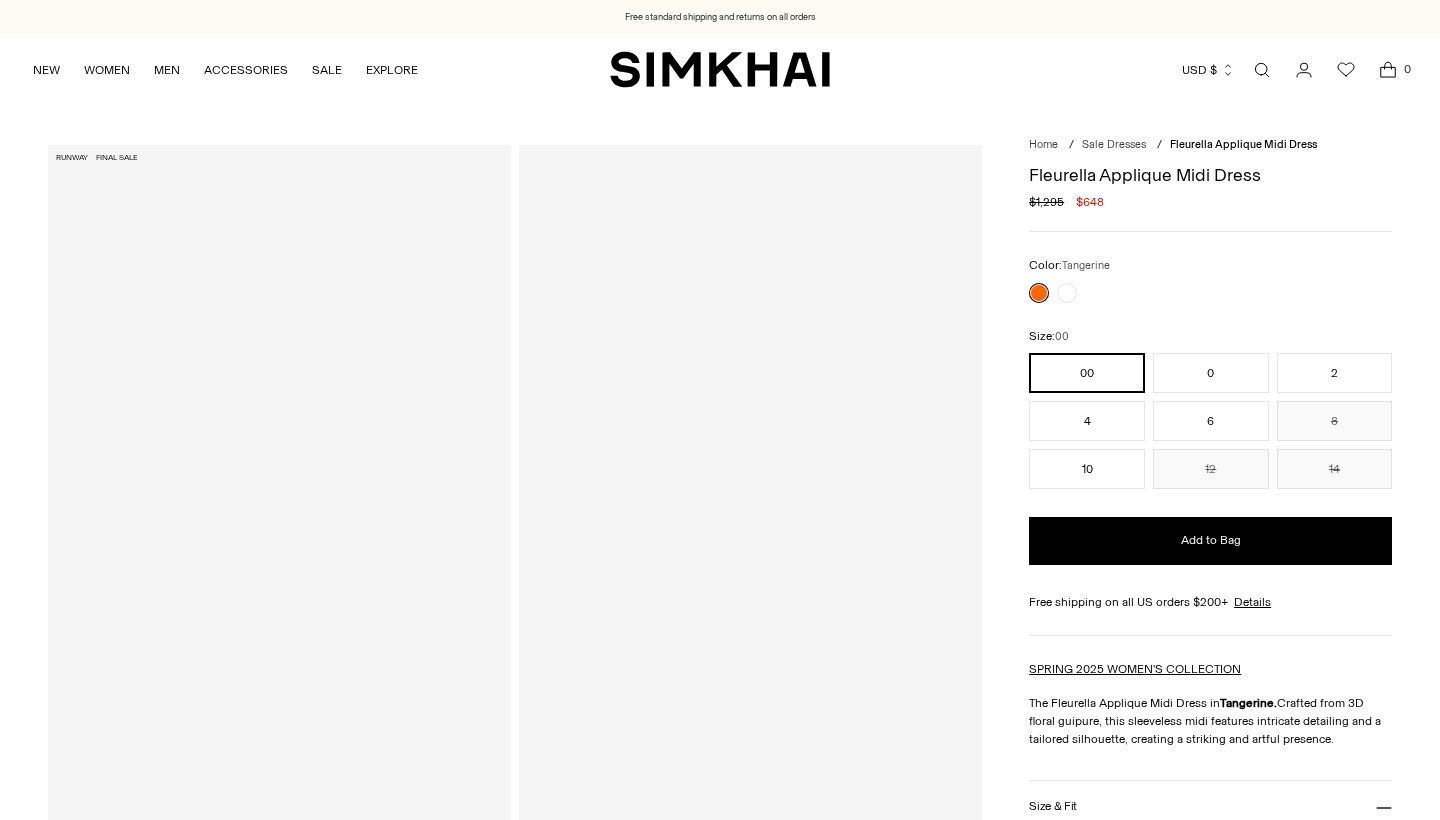 scroll, scrollTop: 0, scrollLeft: 0, axis: both 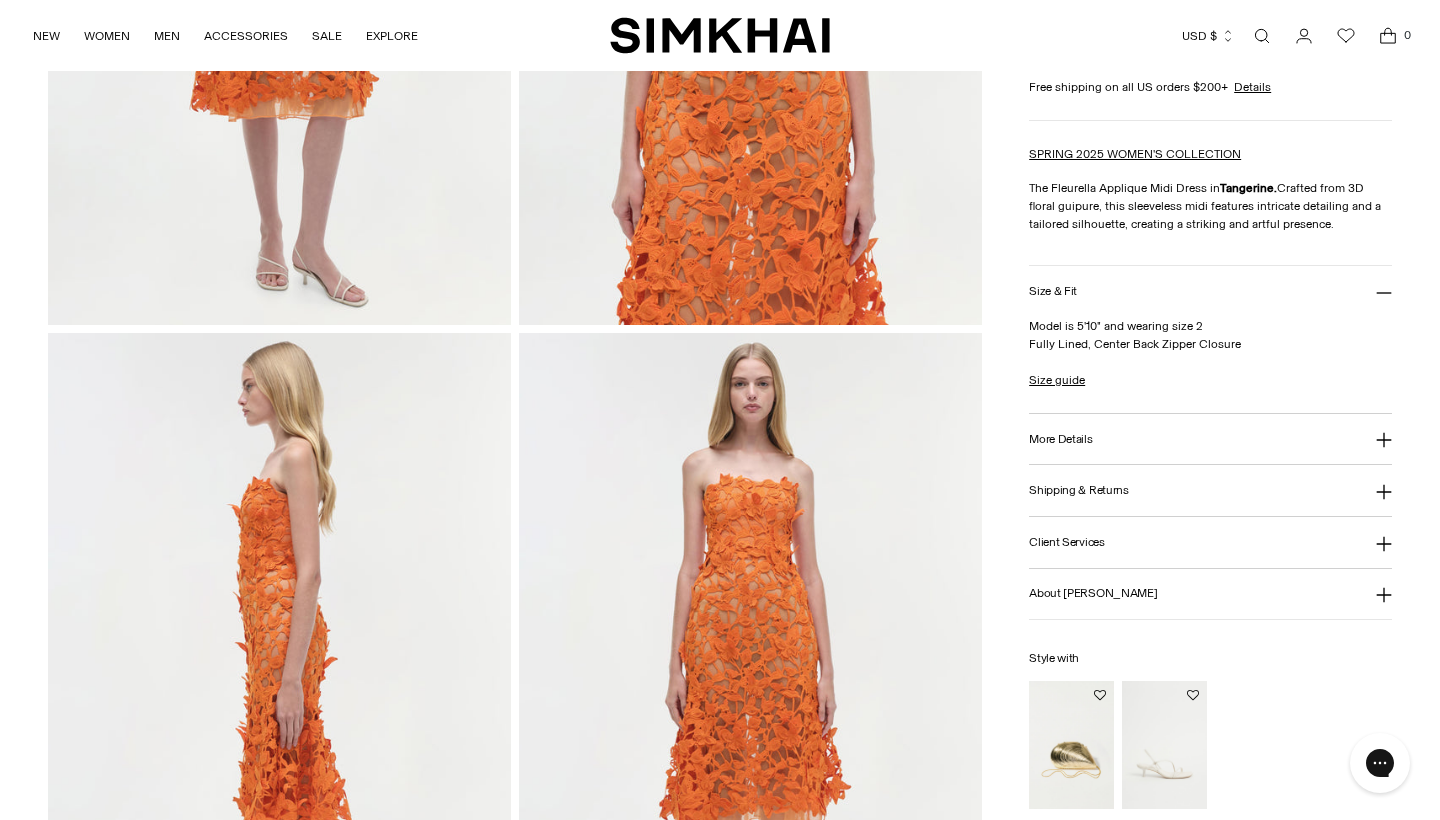click on "Shipping & Returns" at bounding box center [1079, 490] 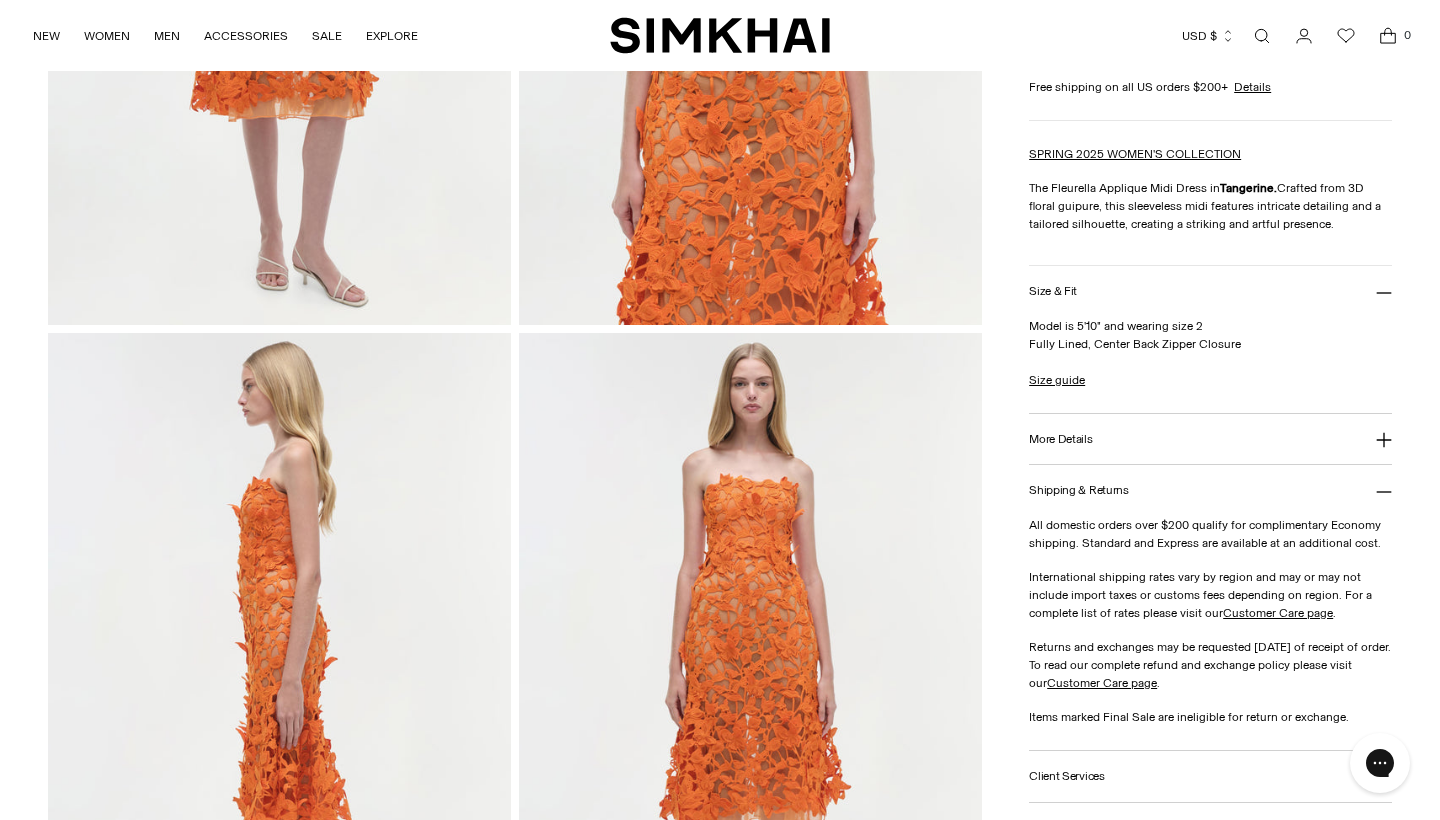 click on "Shipping & Returns" at bounding box center [1079, 490] 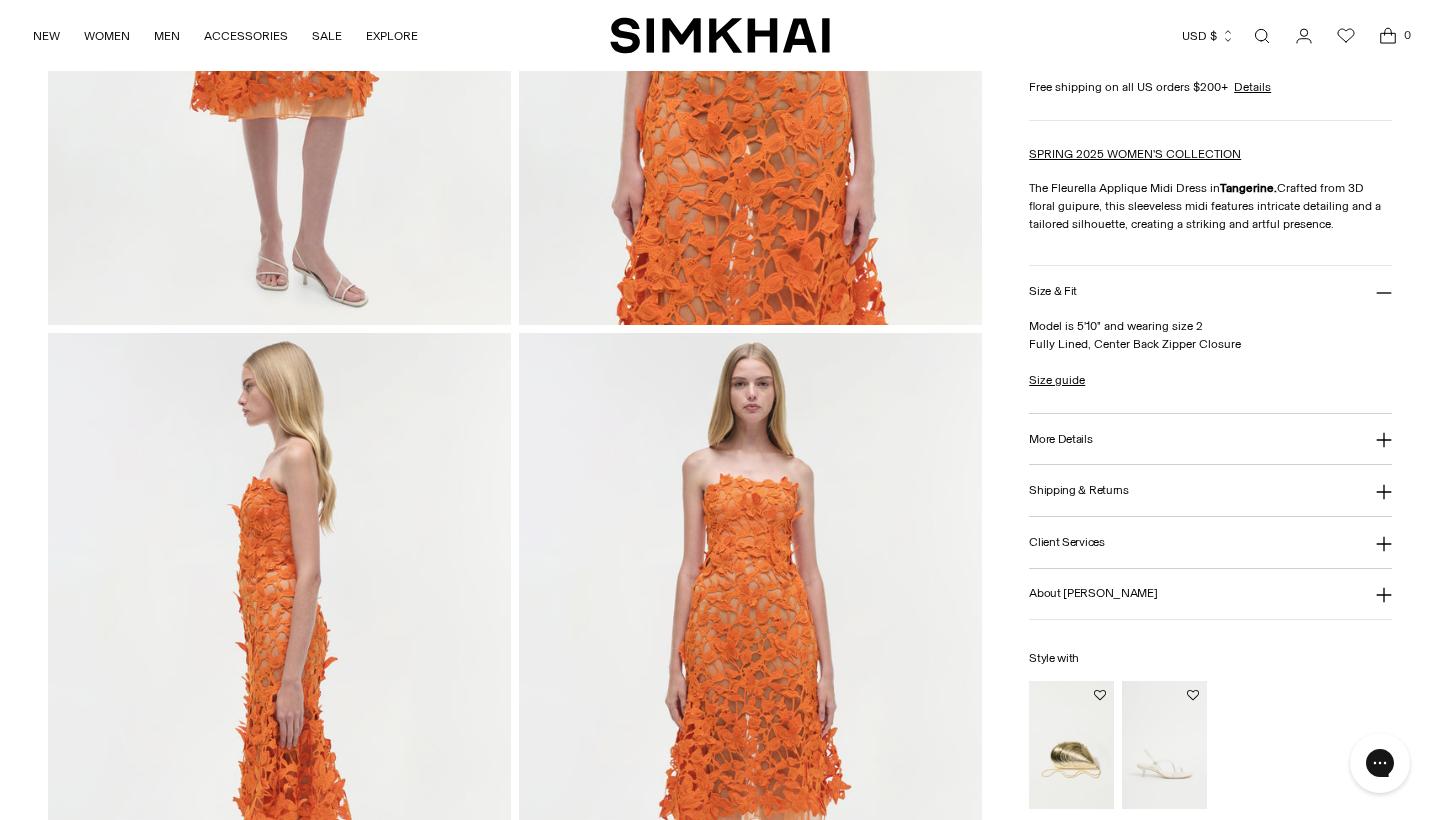 click on "Shipping & Returns" at bounding box center (1079, 490) 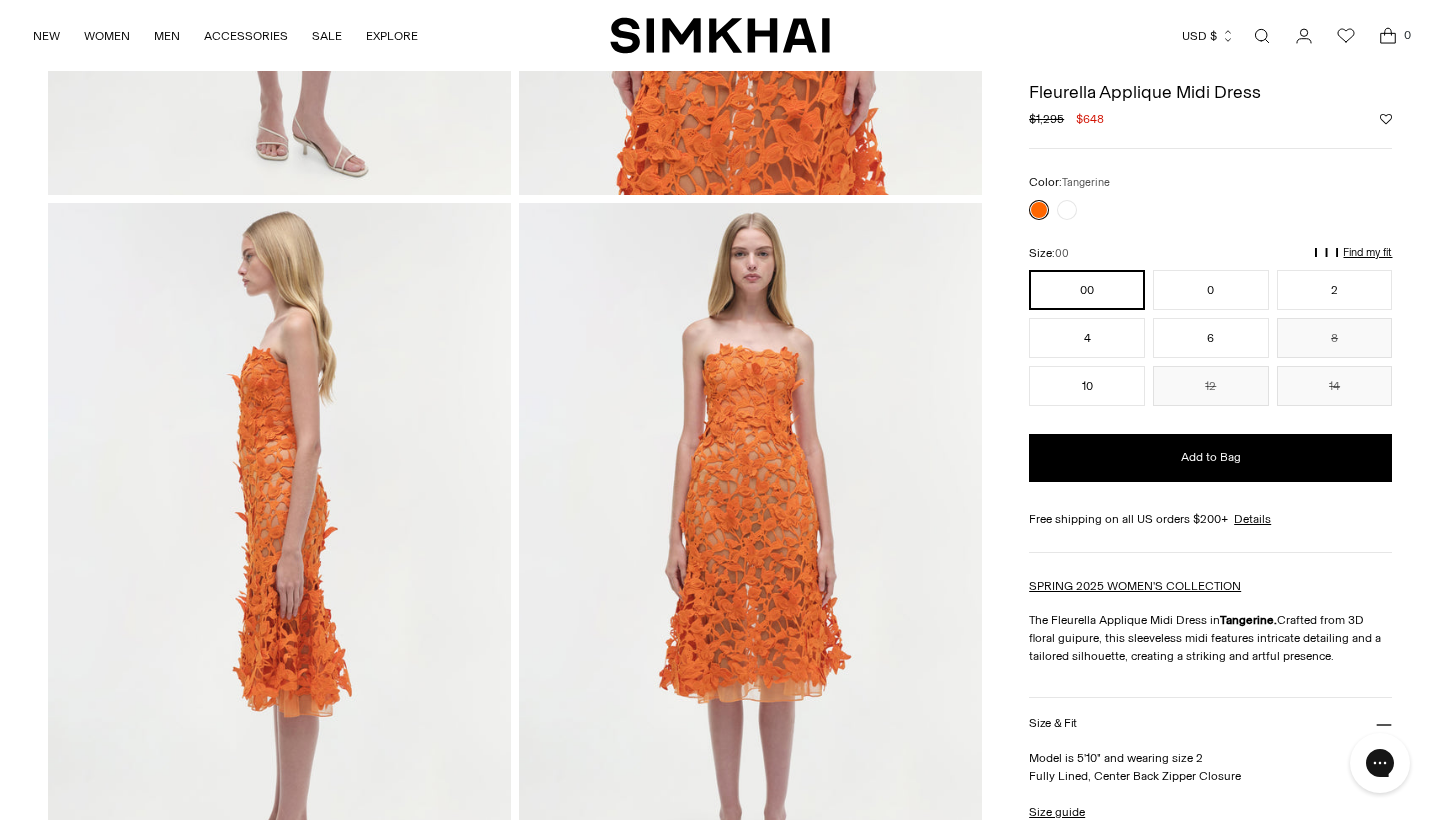 scroll, scrollTop: 597, scrollLeft: 0, axis: vertical 